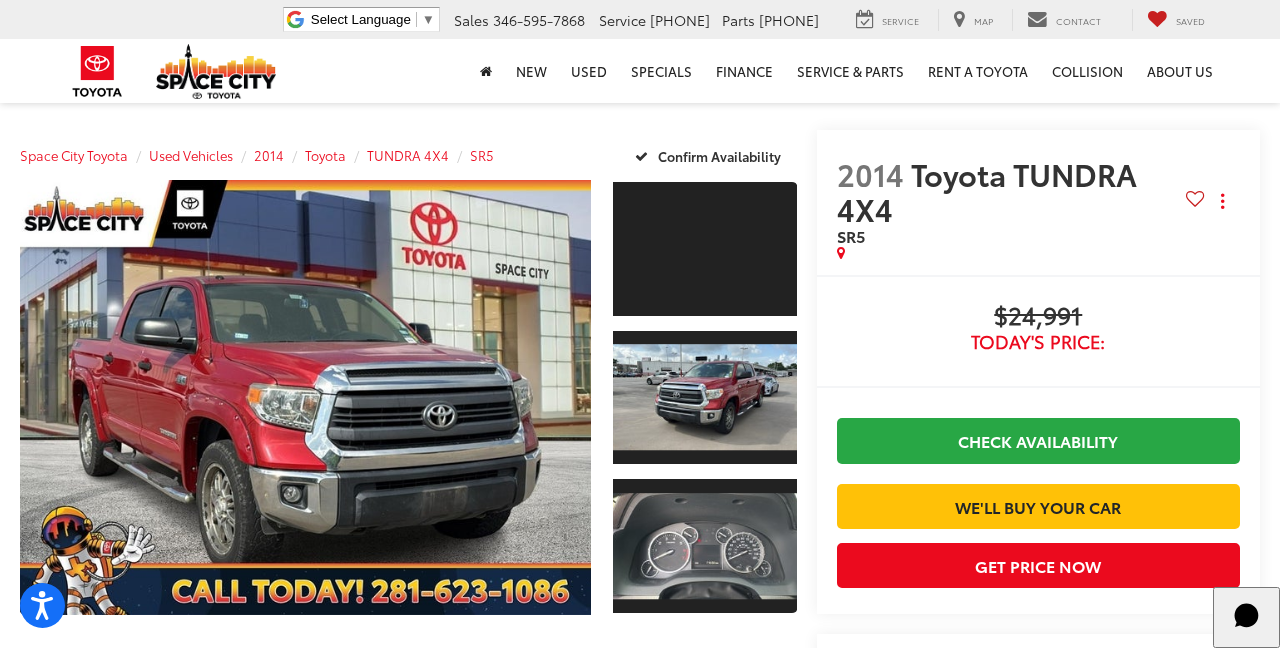 scroll, scrollTop: 475, scrollLeft: 0, axis: vertical 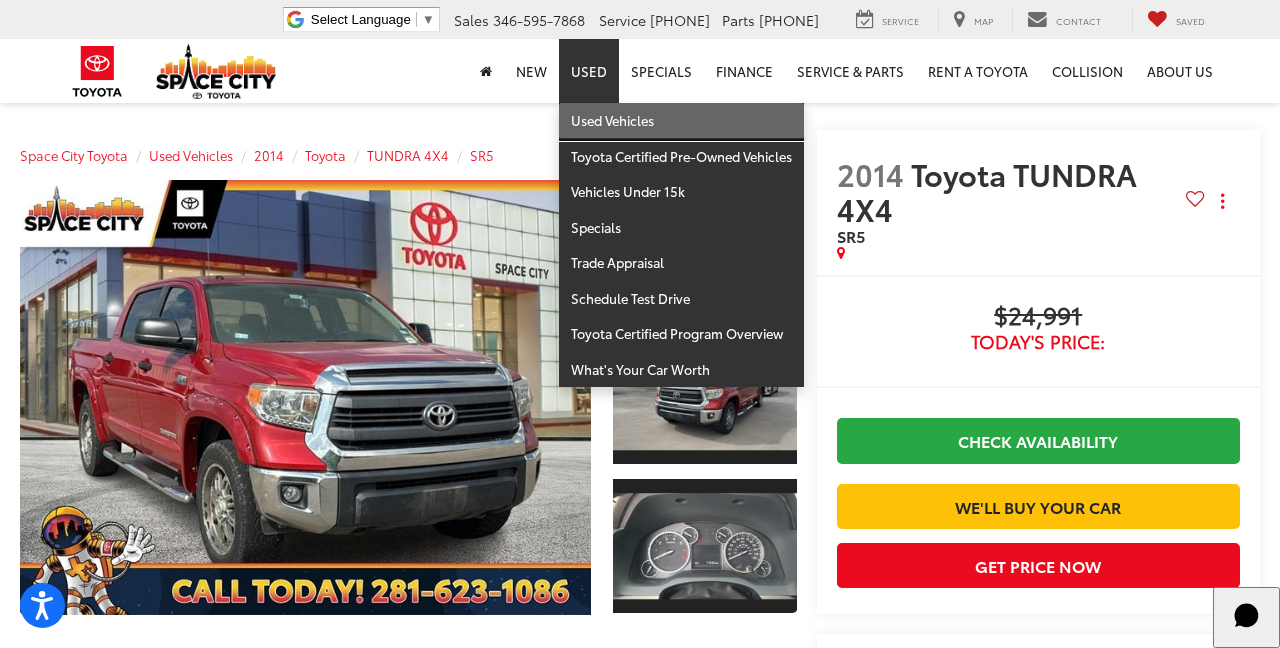 click on "Used Vehicles" at bounding box center [681, 121] 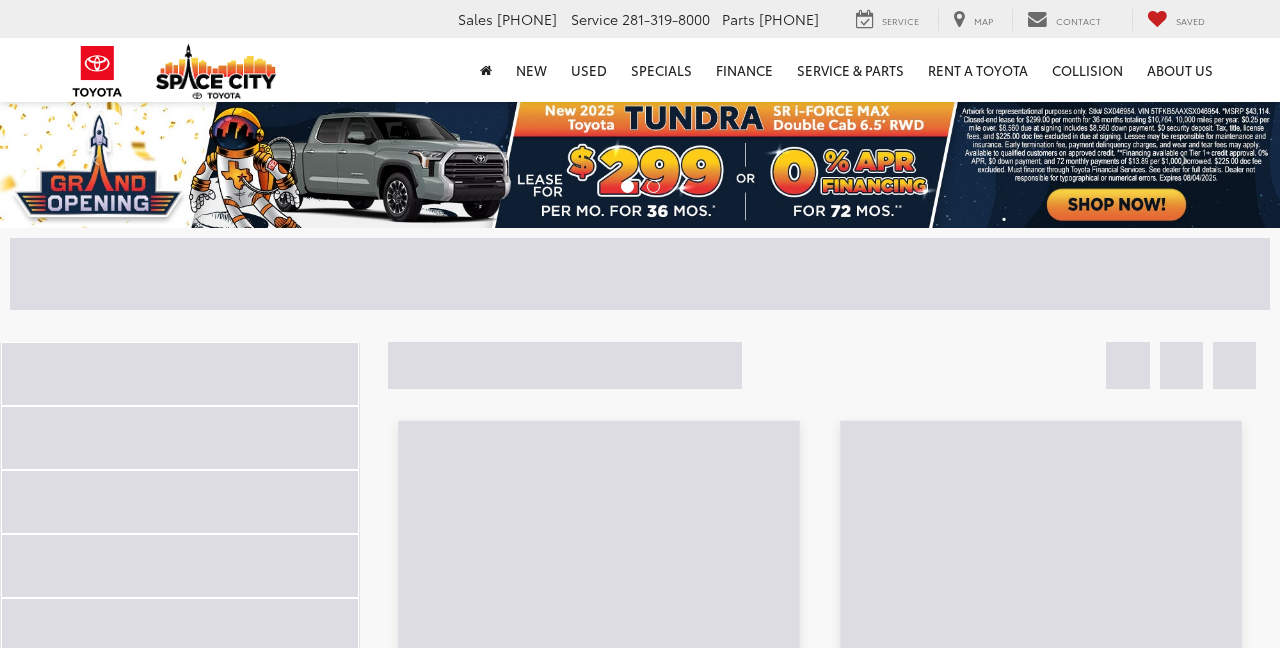 scroll, scrollTop: 0, scrollLeft: 0, axis: both 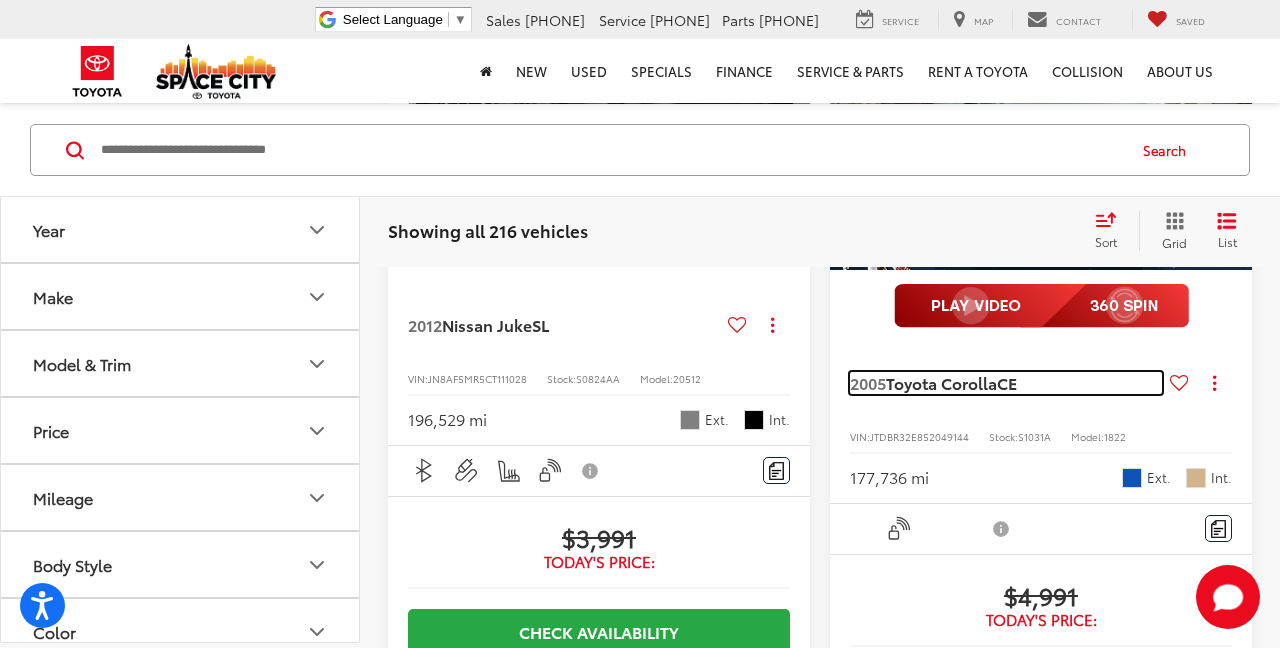 click on "Toyota Corolla" at bounding box center [941, 382] 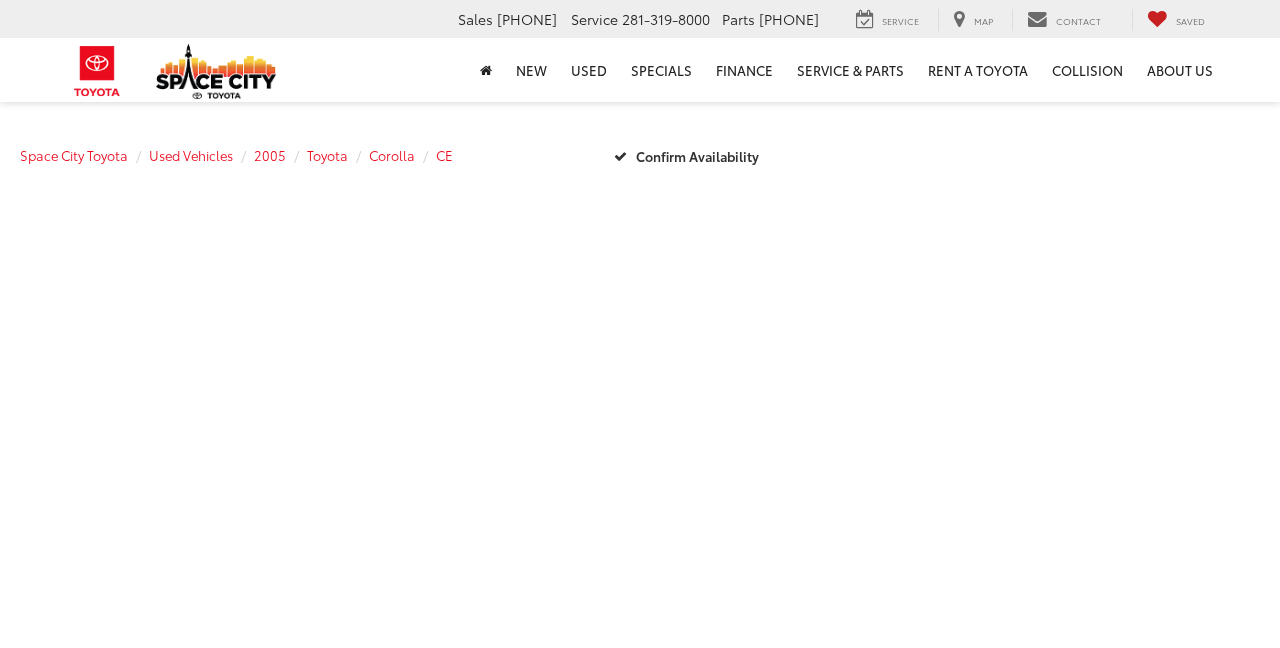 scroll, scrollTop: 0, scrollLeft: 0, axis: both 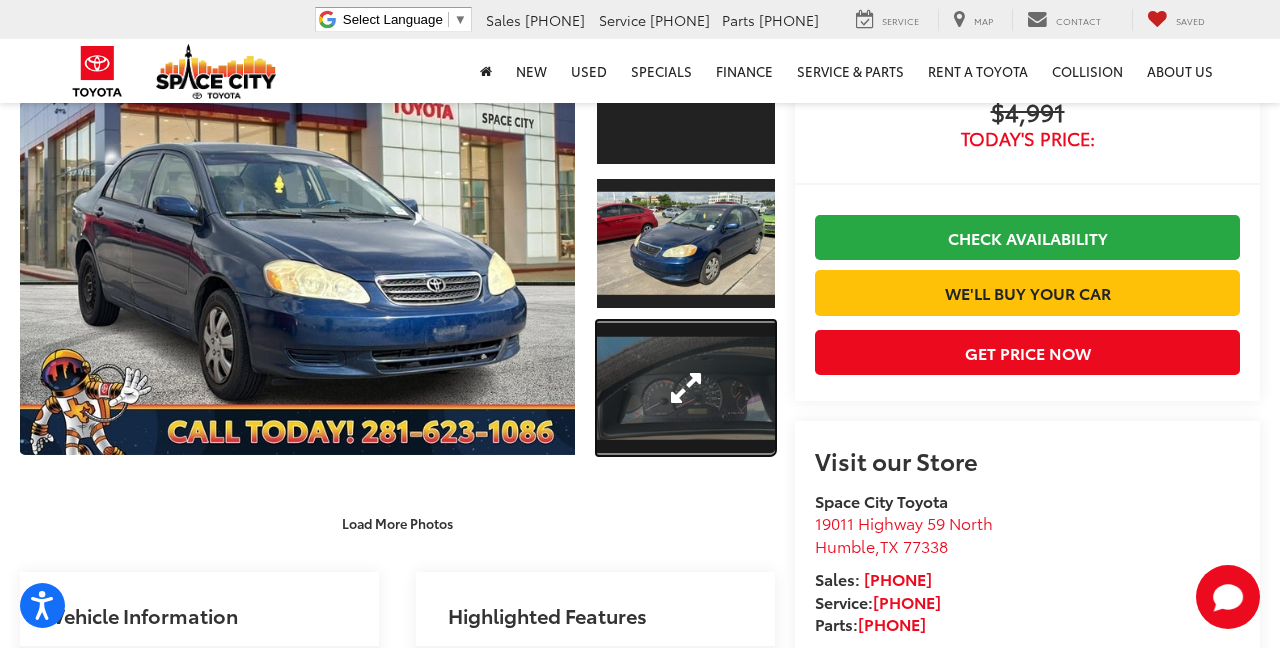 click at bounding box center [686, 388] 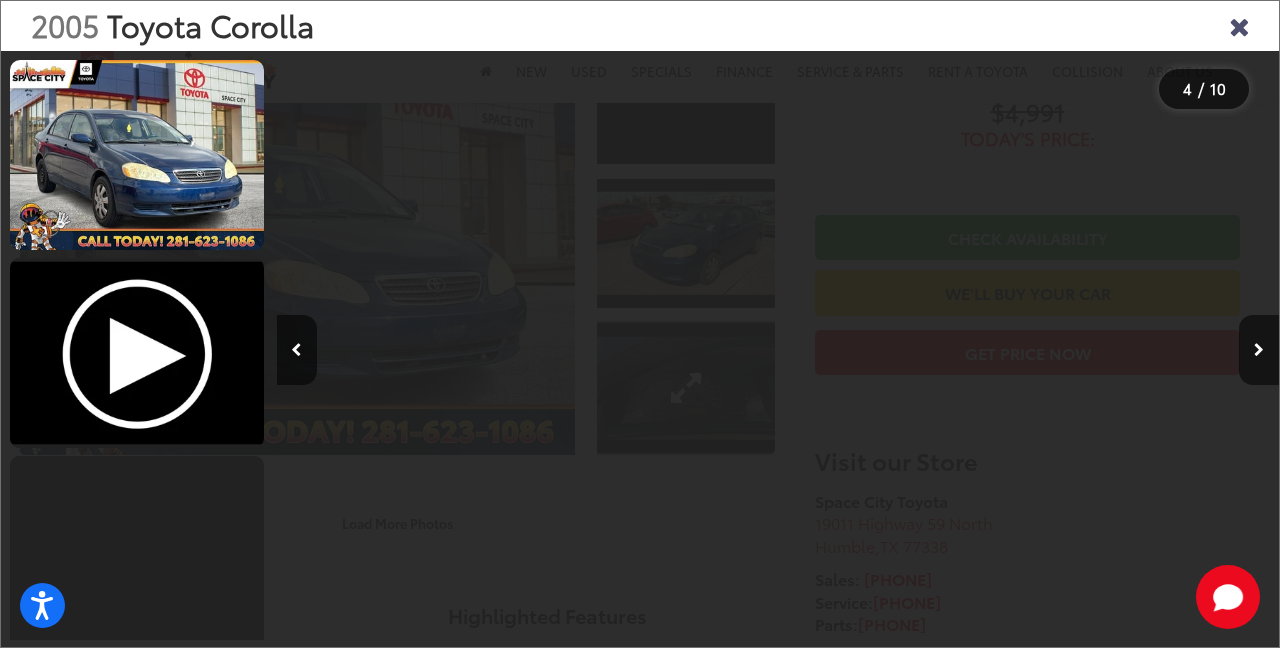 scroll, scrollTop: 463, scrollLeft: 0, axis: vertical 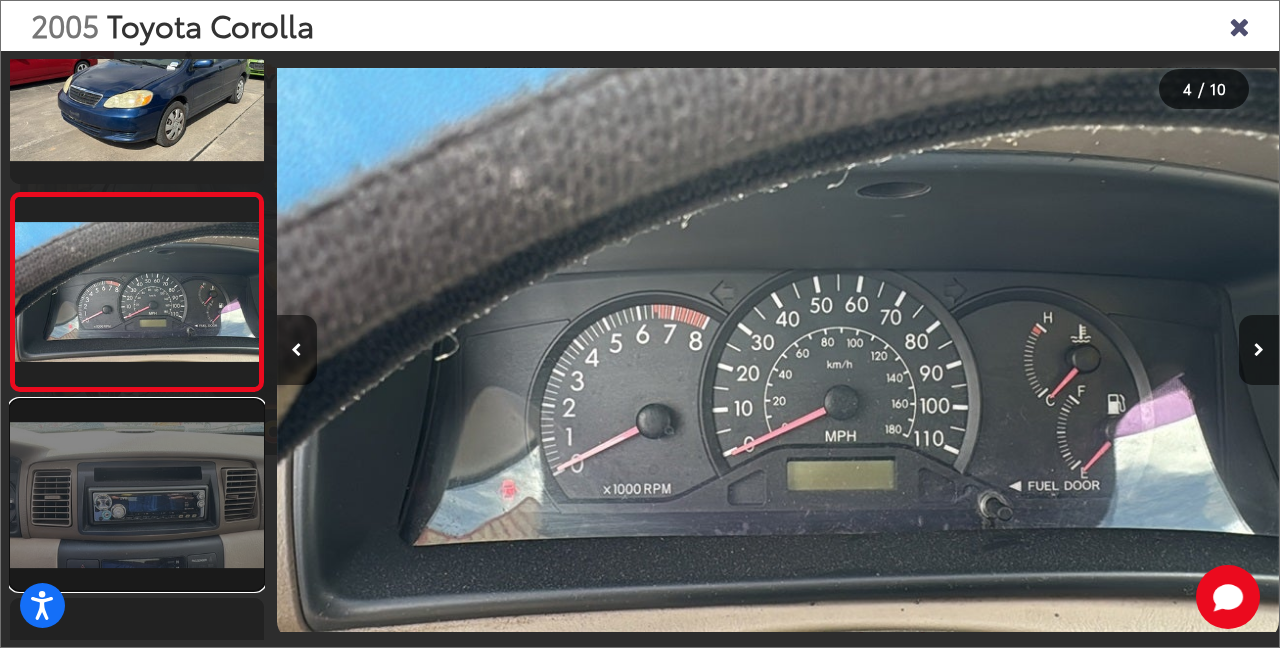 click at bounding box center (137, 495) 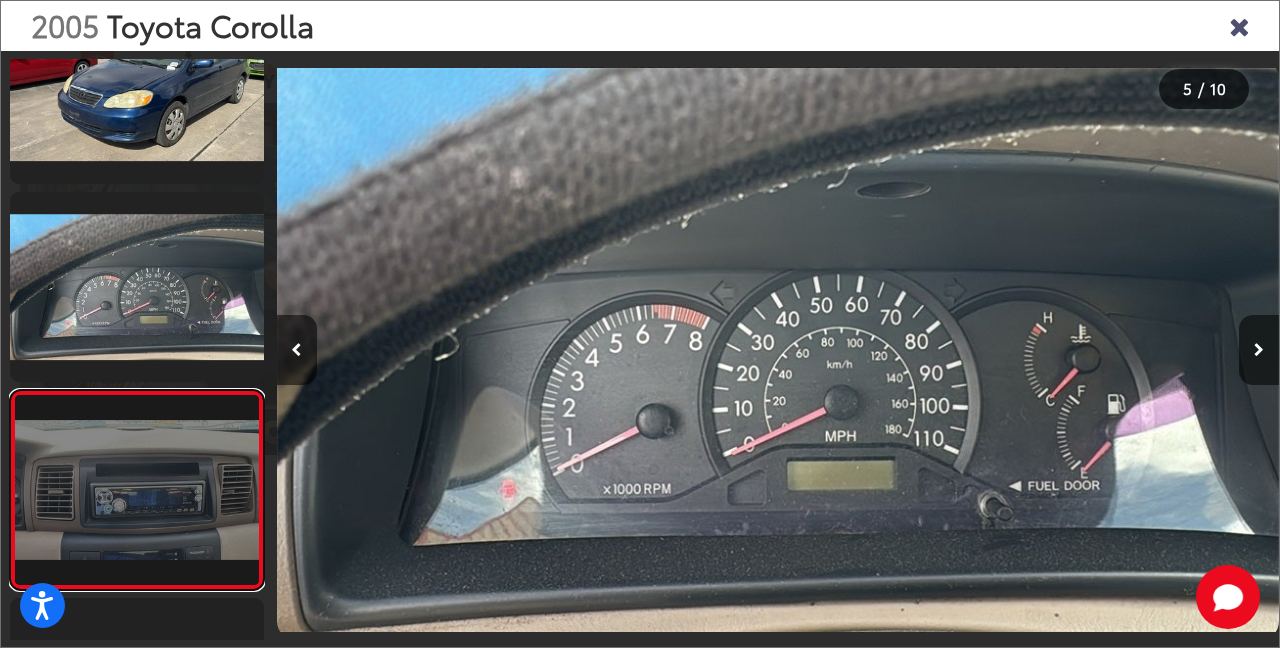 scroll, scrollTop: 0, scrollLeft: 3063, axis: horizontal 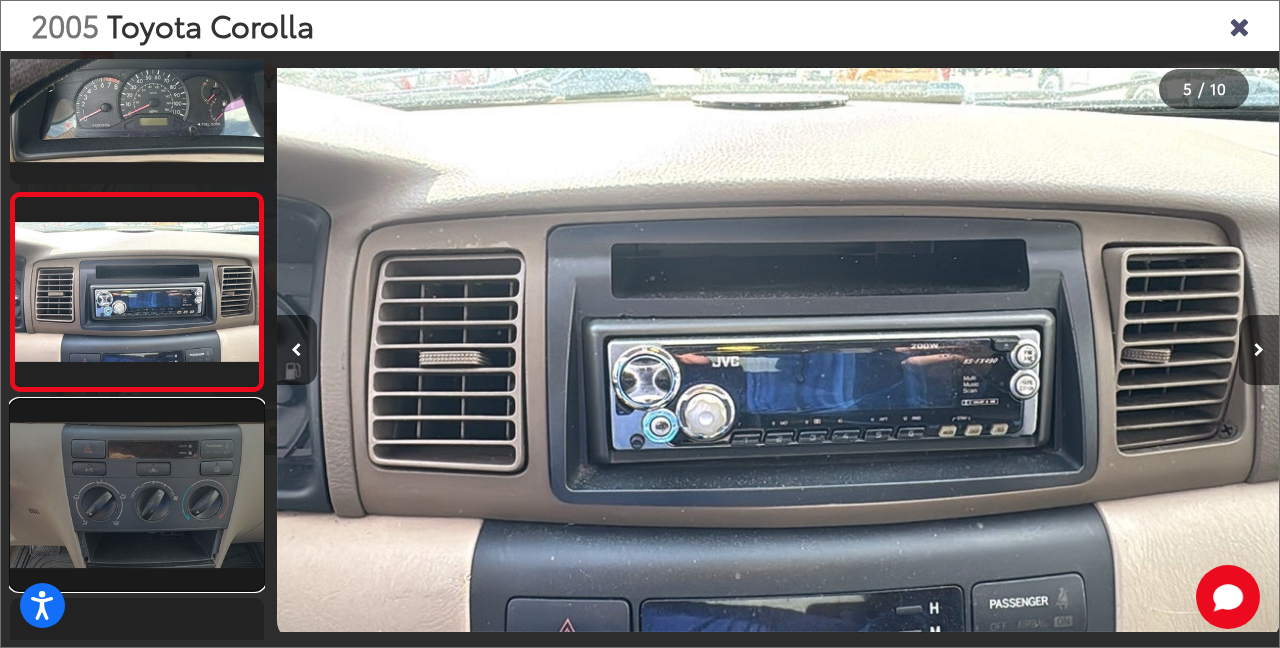 click at bounding box center (137, 495) 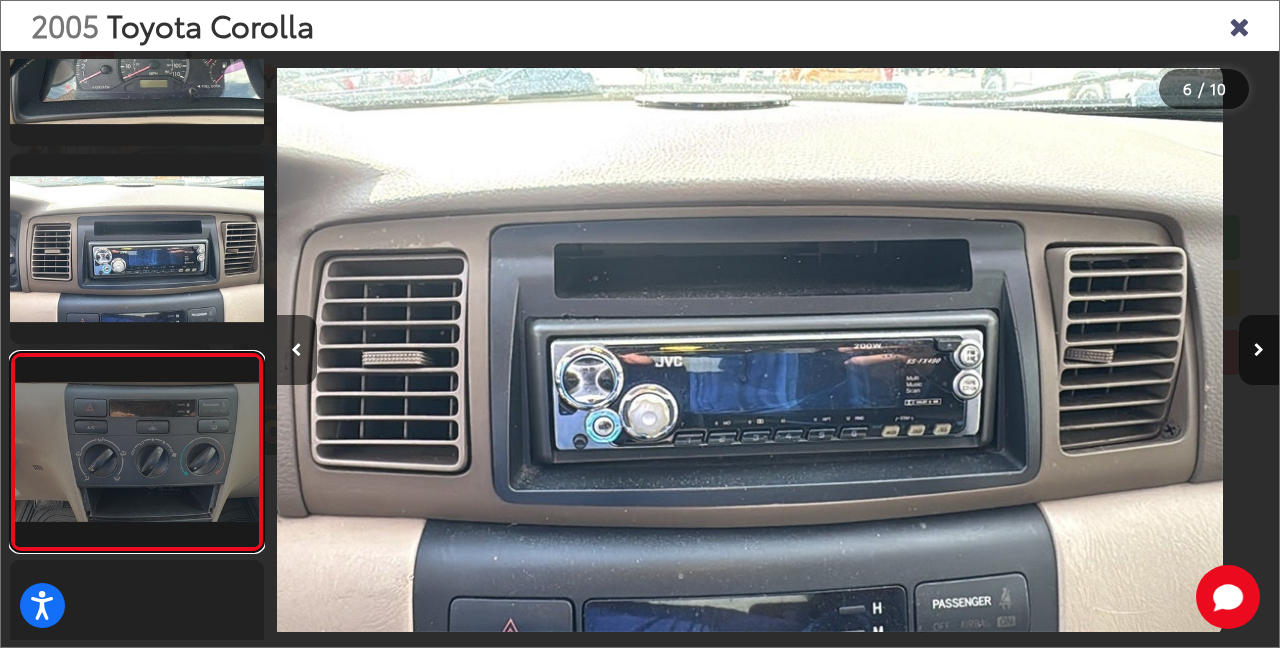 scroll, scrollTop: 810, scrollLeft: 0, axis: vertical 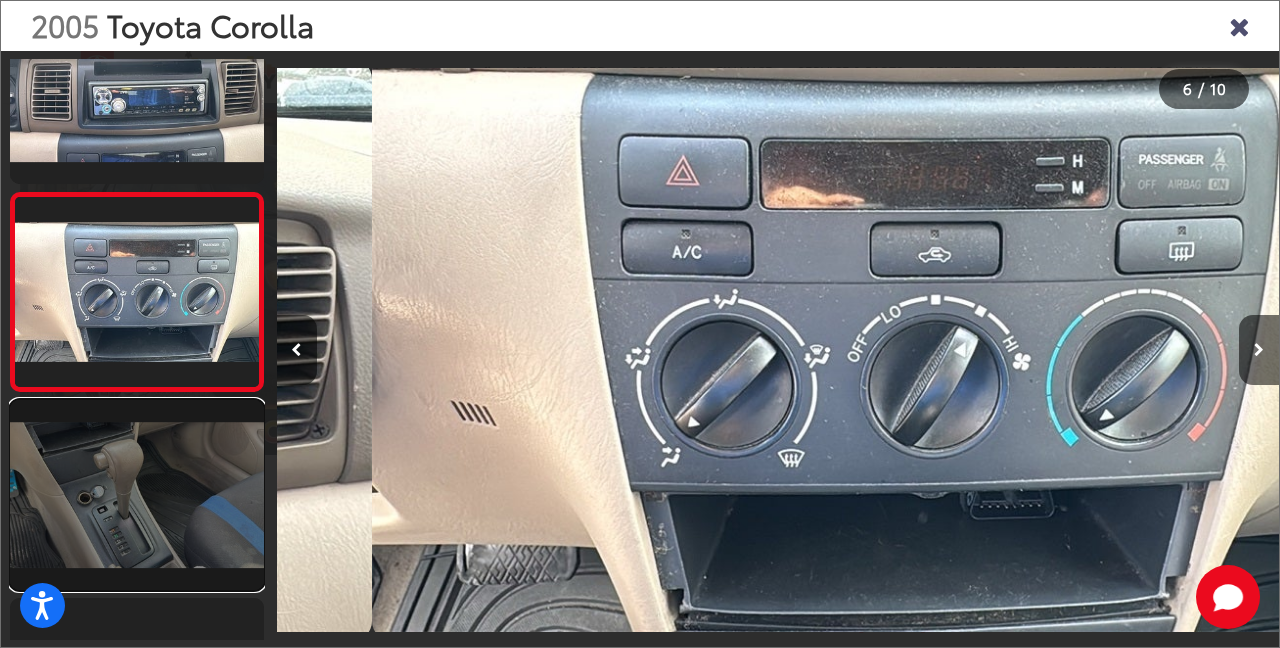 click at bounding box center [137, 495] 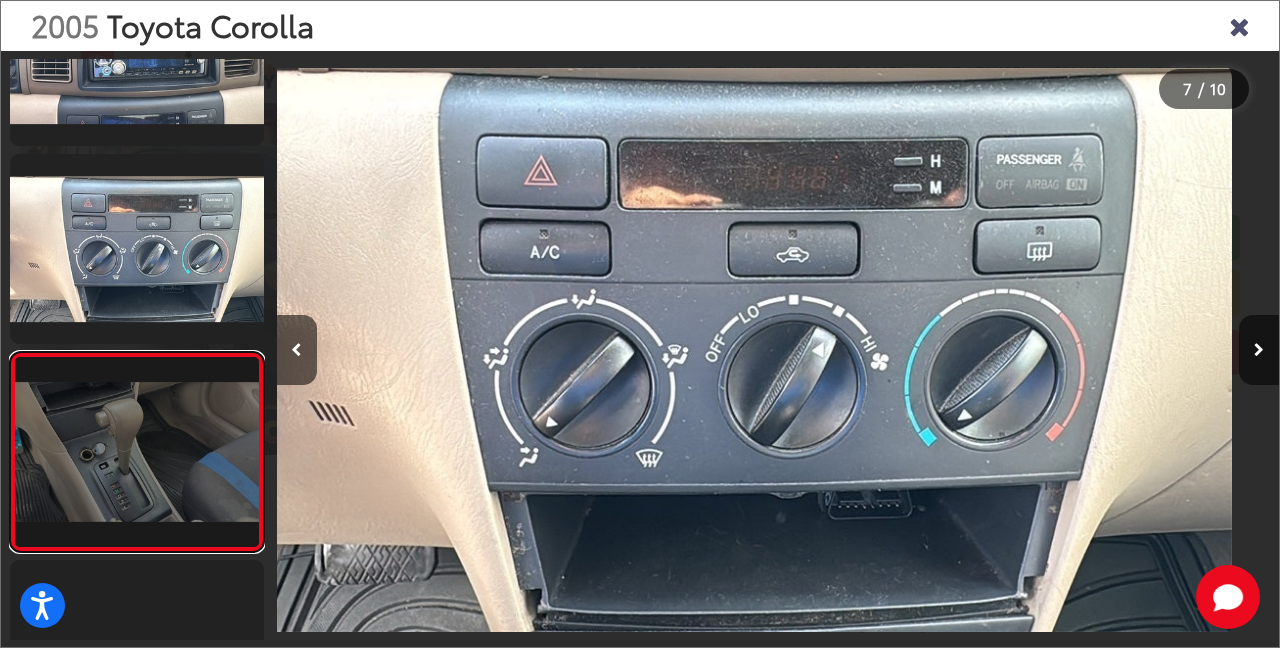 scroll, scrollTop: 1057, scrollLeft: 0, axis: vertical 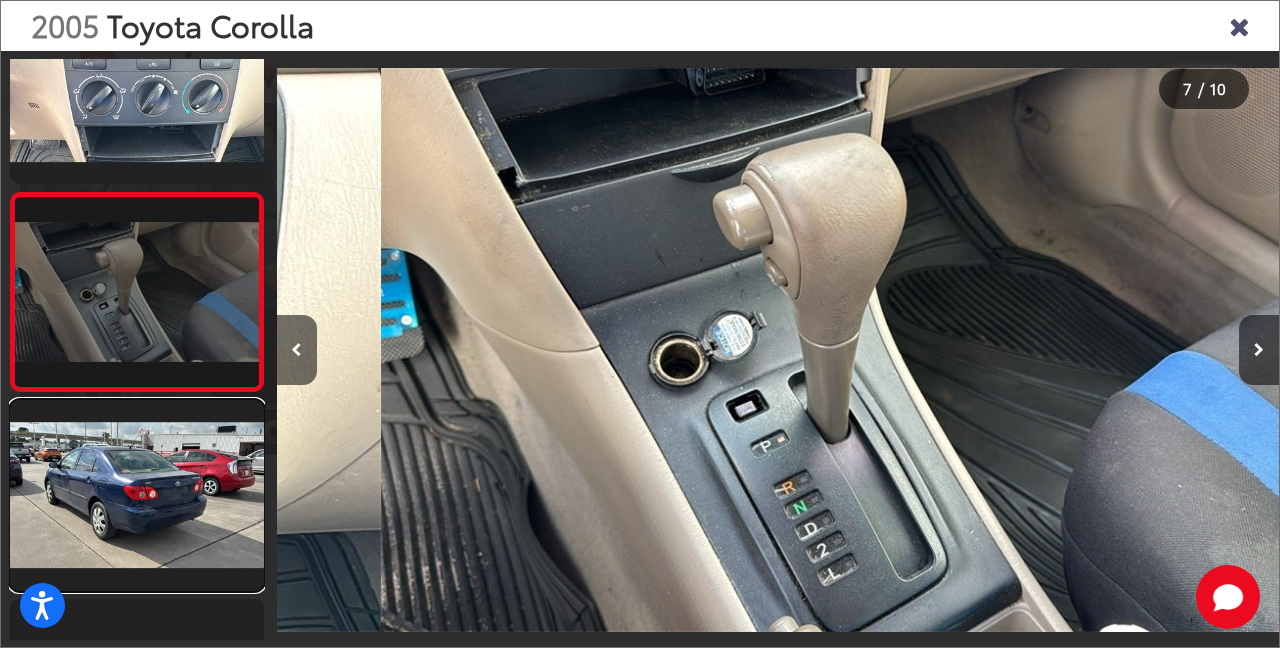 click at bounding box center [137, 495] 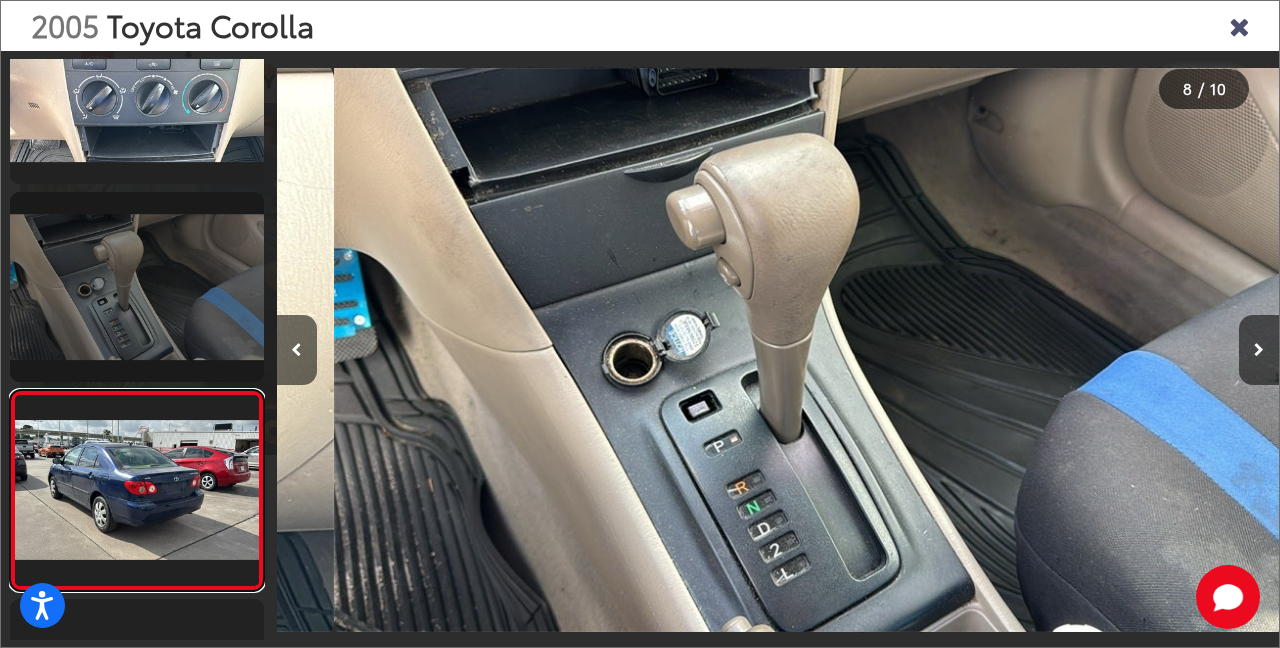 scroll, scrollTop: 0, scrollLeft: 6202, axis: horizontal 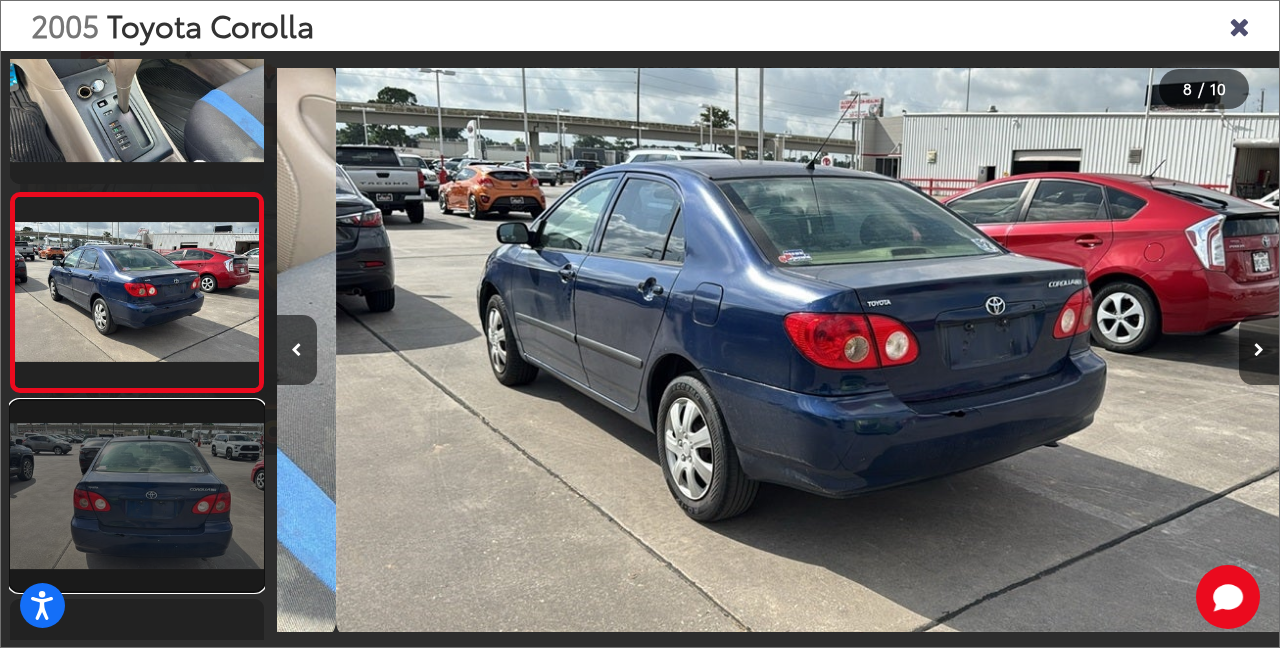 click at bounding box center [137, 496] 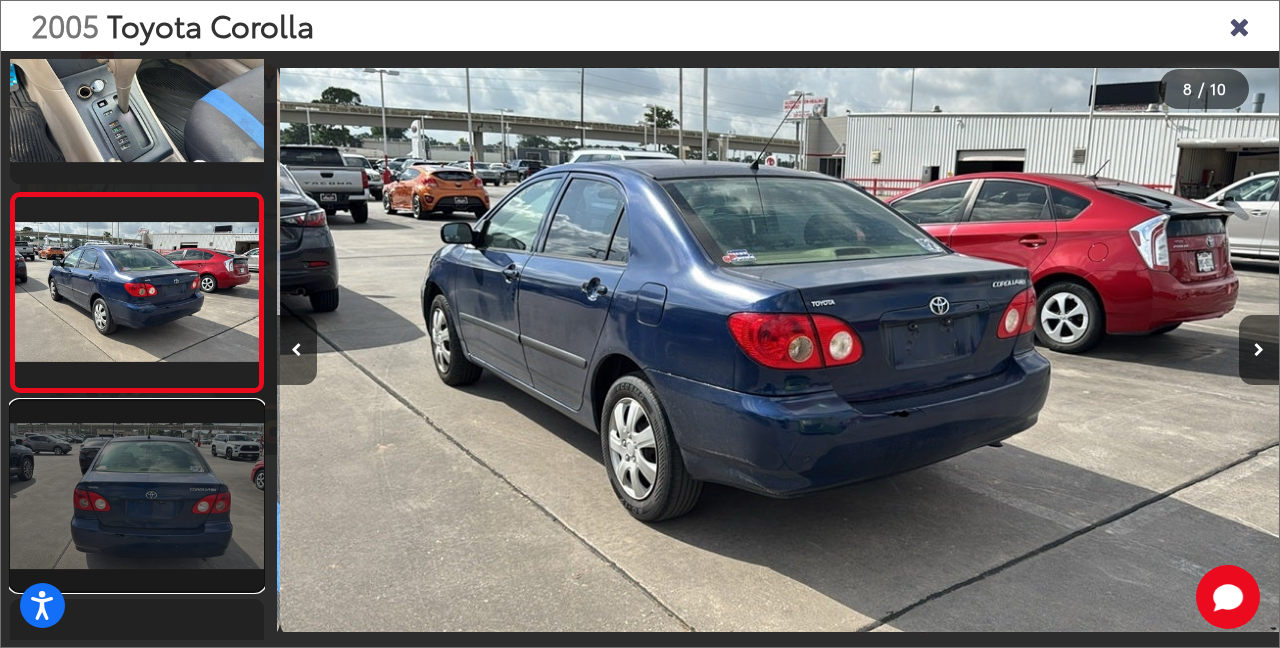scroll, scrollTop: 1306, scrollLeft: 0, axis: vertical 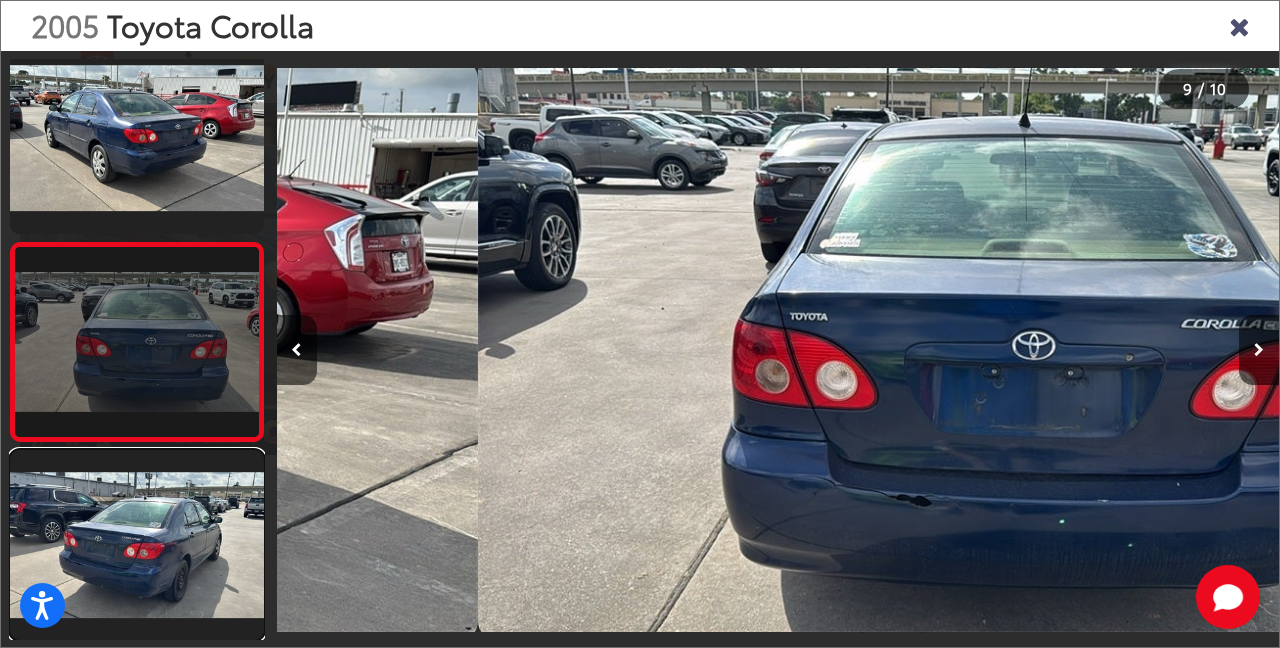 click at bounding box center (137, 545) 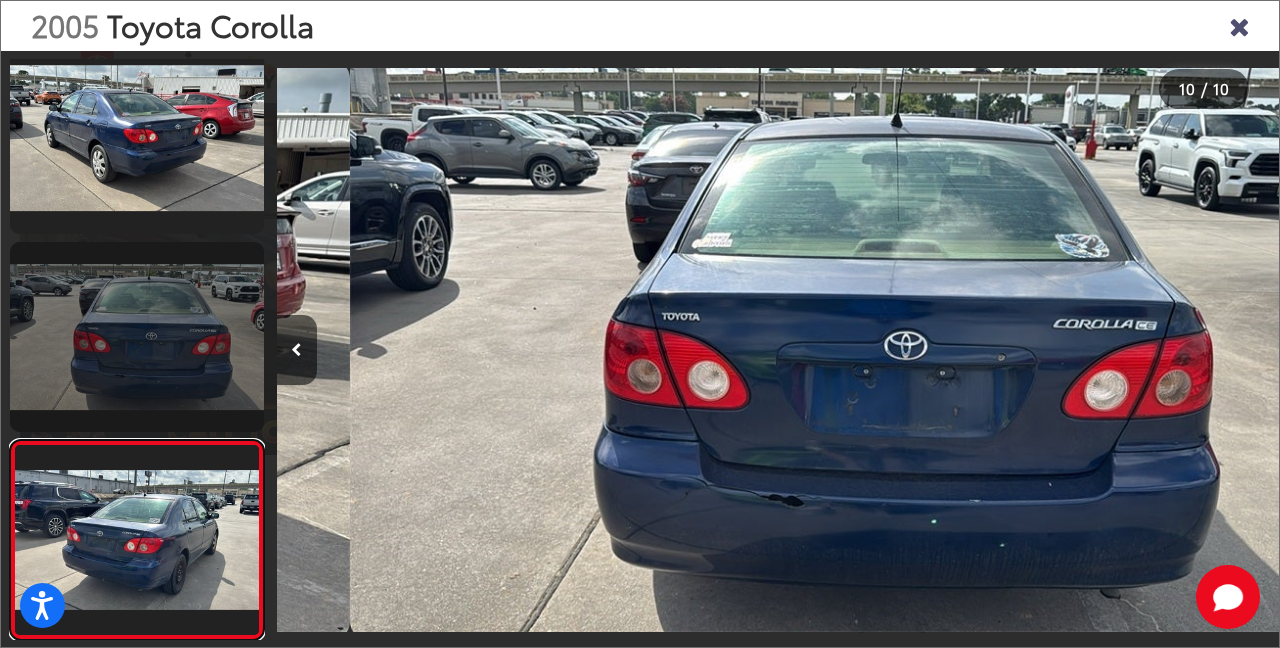 scroll, scrollTop: 1404, scrollLeft: 0, axis: vertical 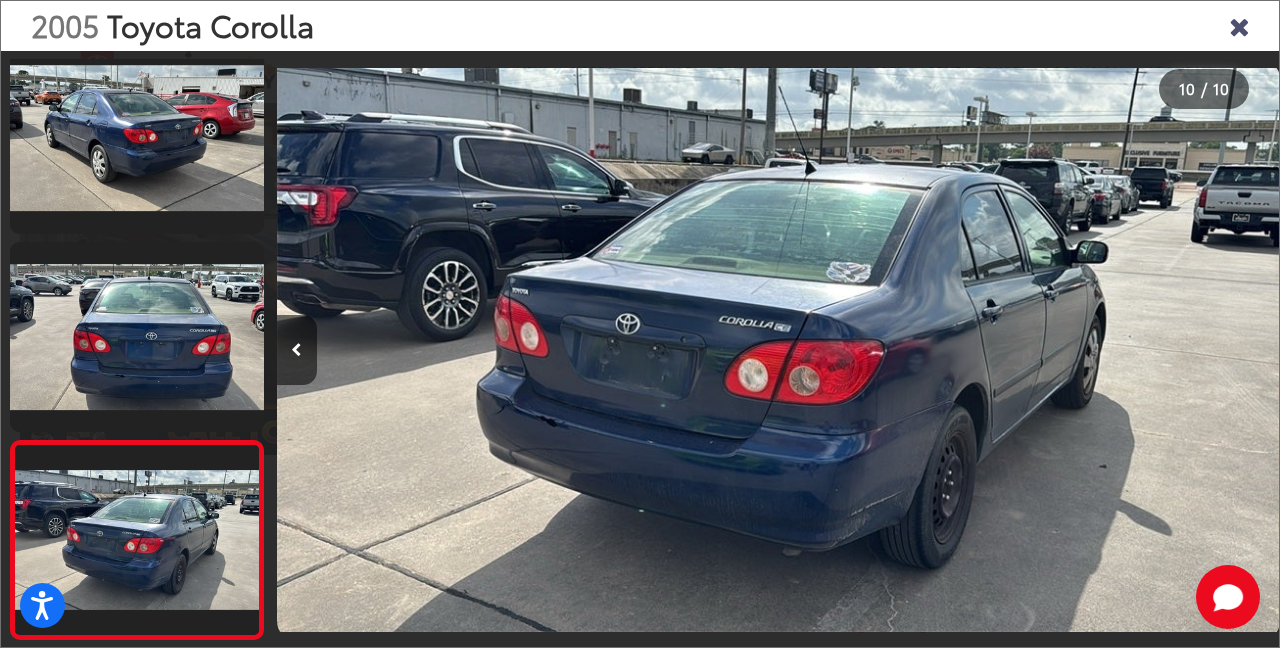 click at bounding box center (1239, 25) 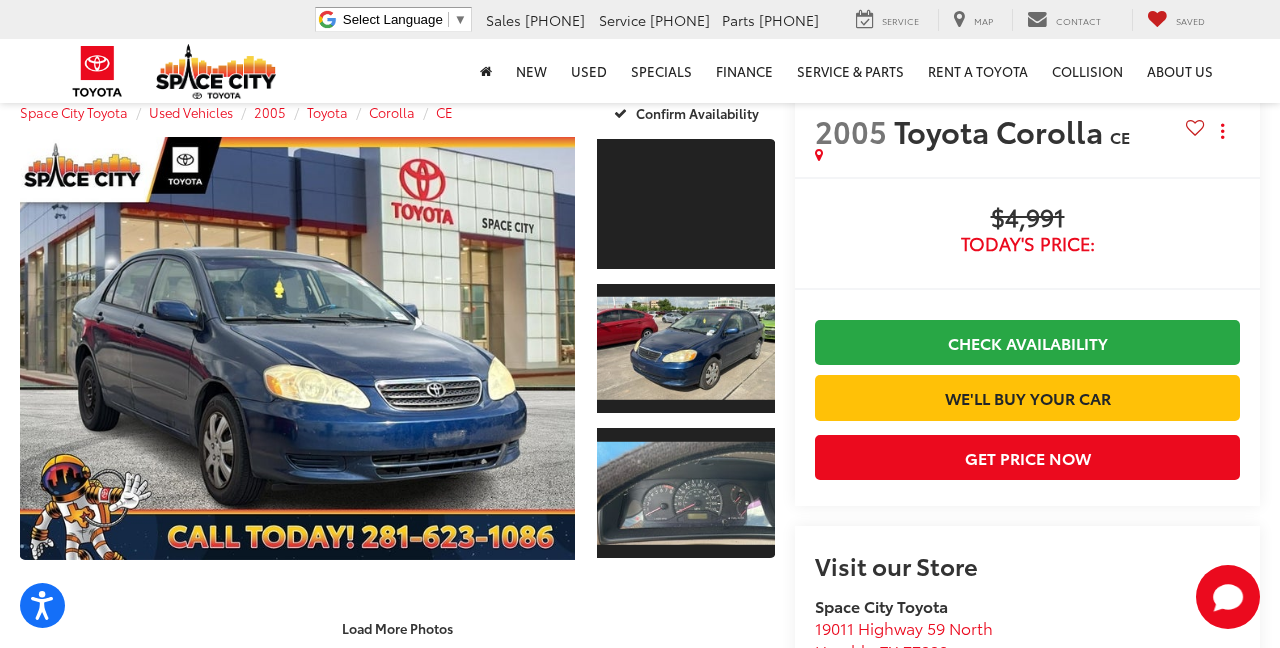 scroll, scrollTop: 0, scrollLeft: 0, axis: both 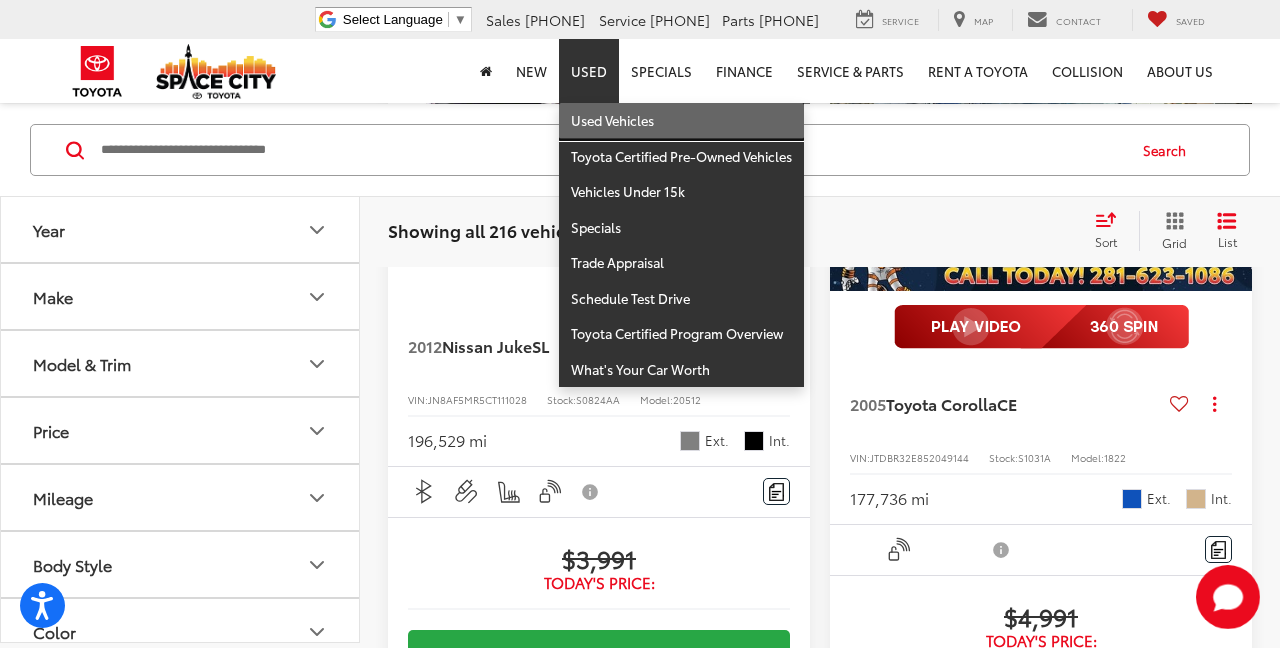 click on "Used Vehicles" at bounding box center [681, 121] 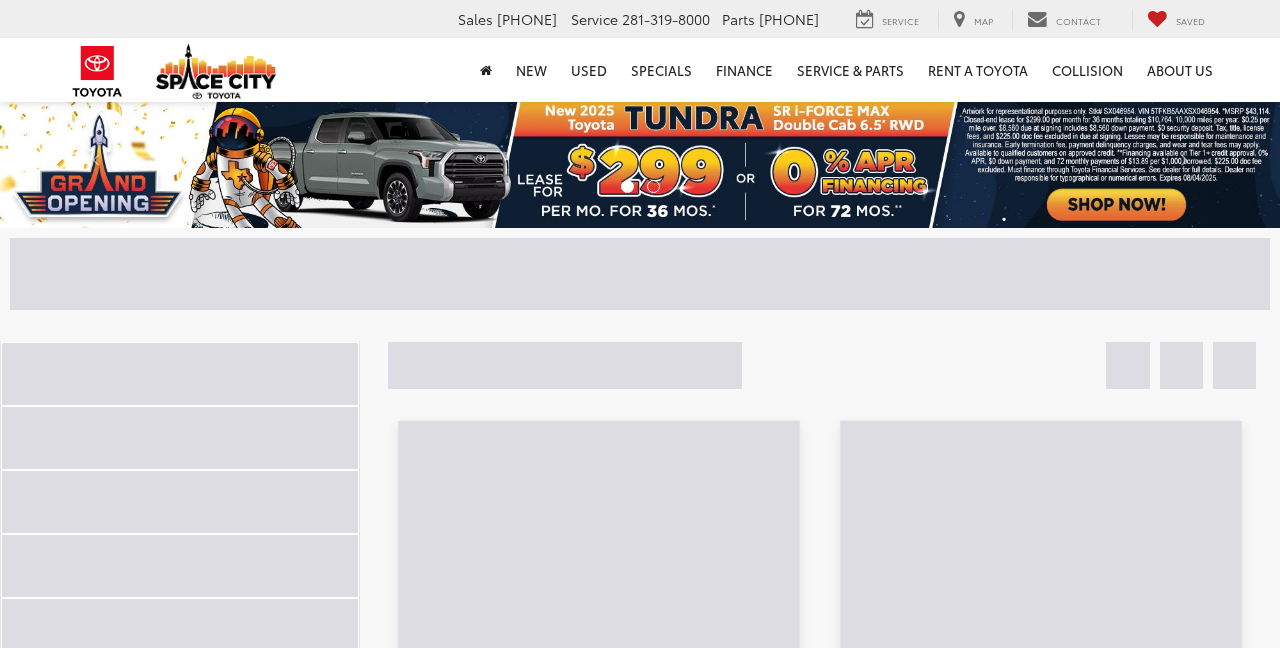 scroll, scrollTop: 0, scrollLeft: 0, axis: both 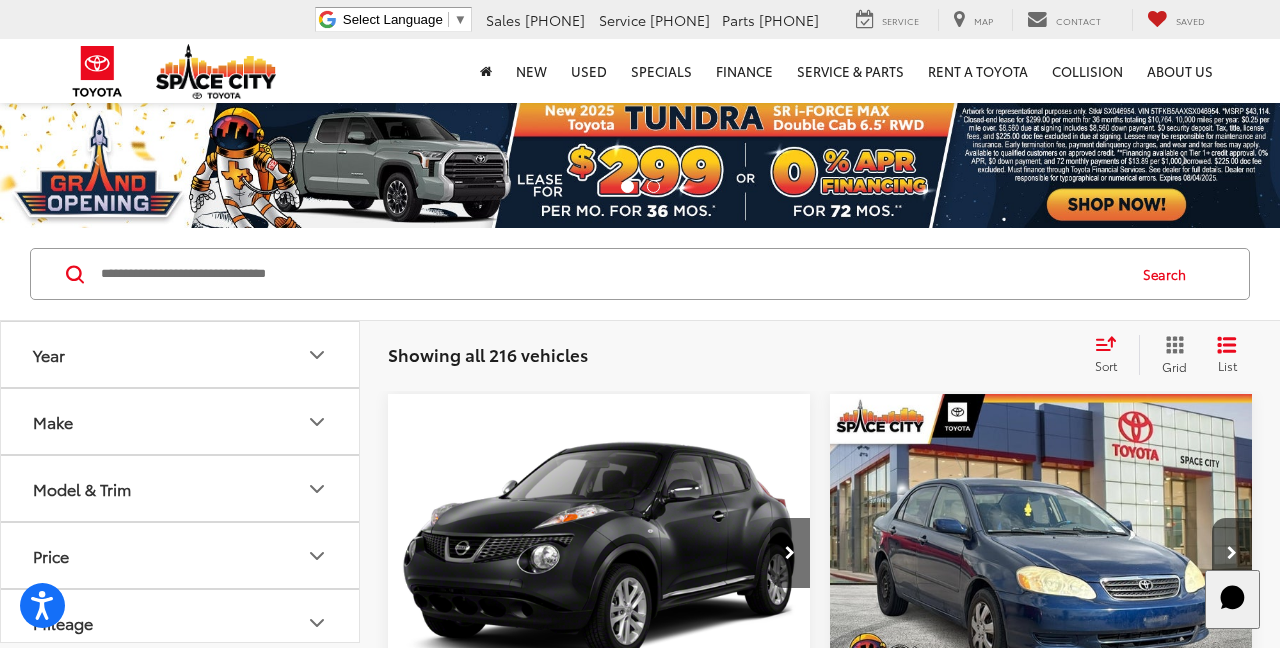 click 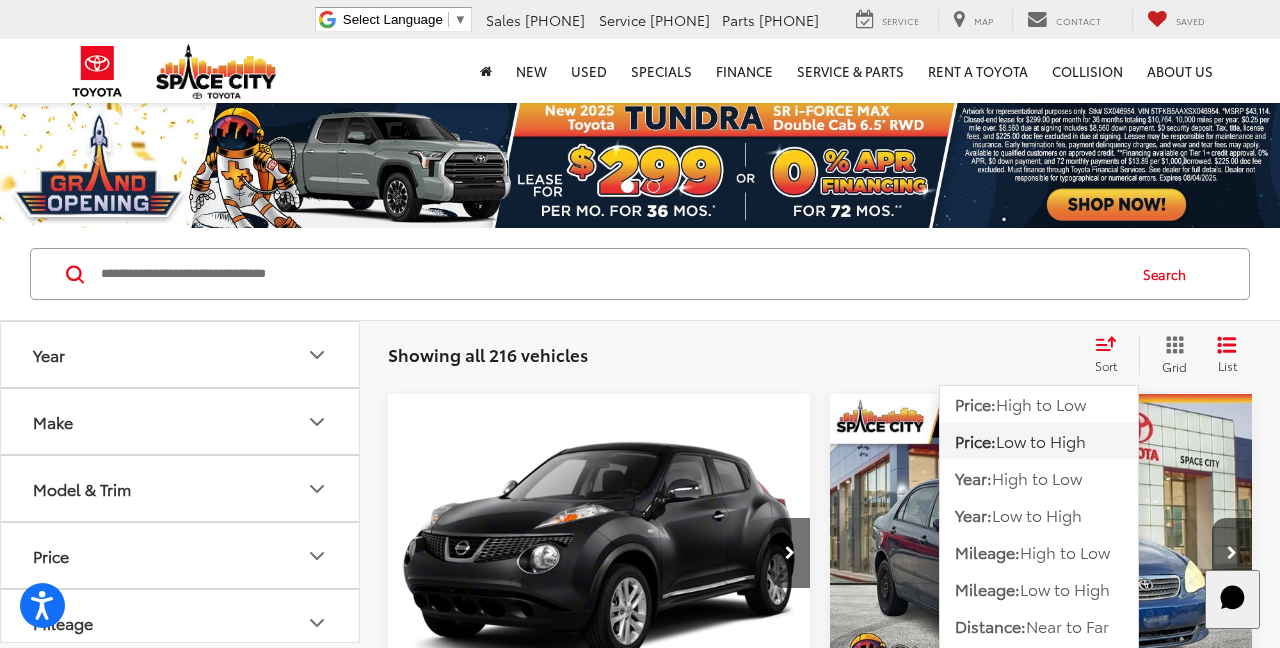 click on "Low to High" at bounding box center [1041, 440] 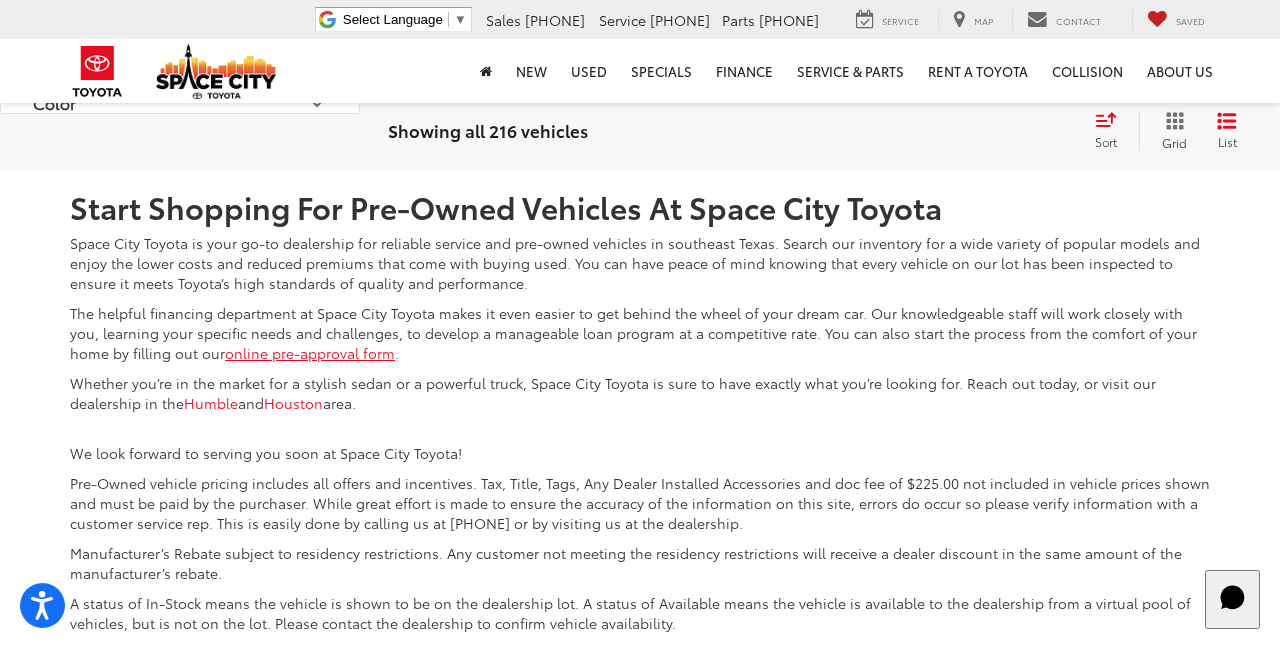 scroll, scrollTop: 7027, scrollLeft: 0, axis: vertical 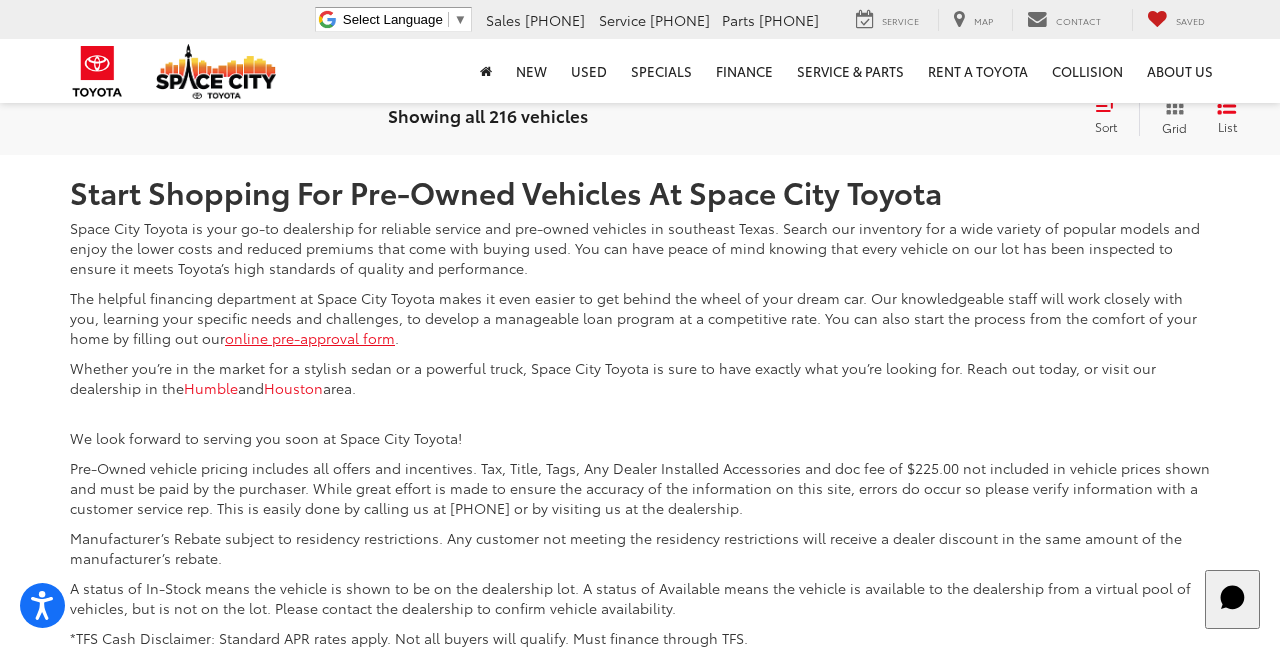 click on "2" at bounding box center (906, 6) 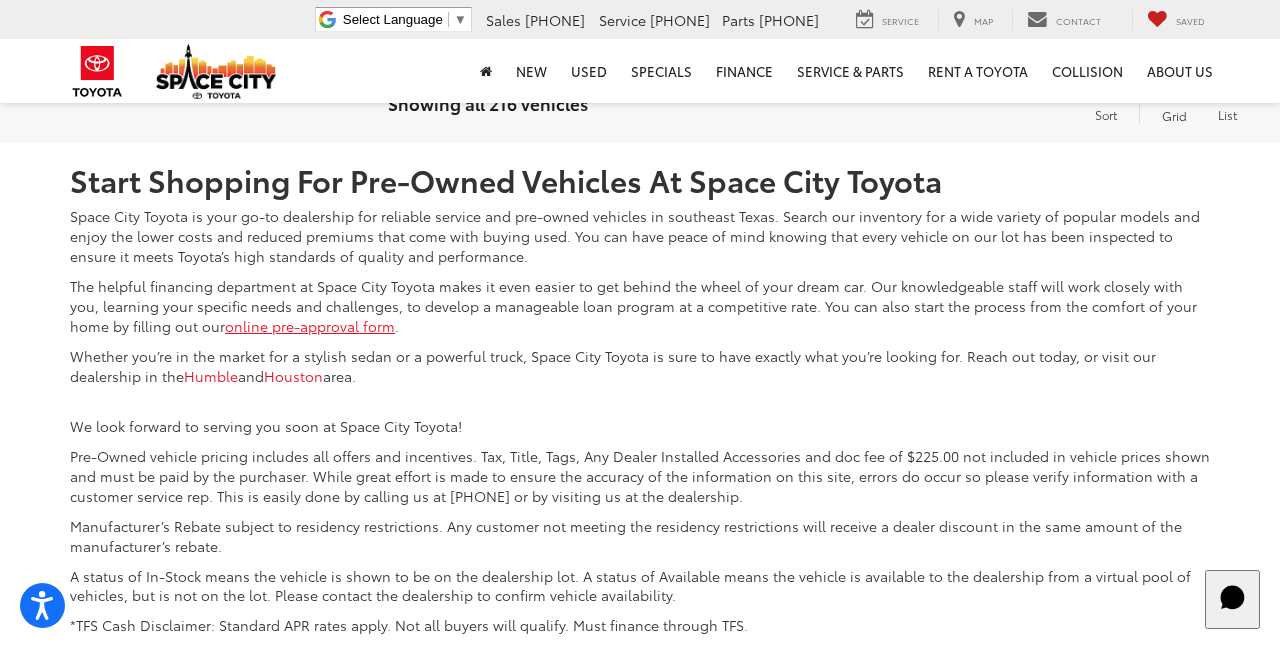 scroll, scrollTop: 7269, scrollLeft: 0, axis: vertical 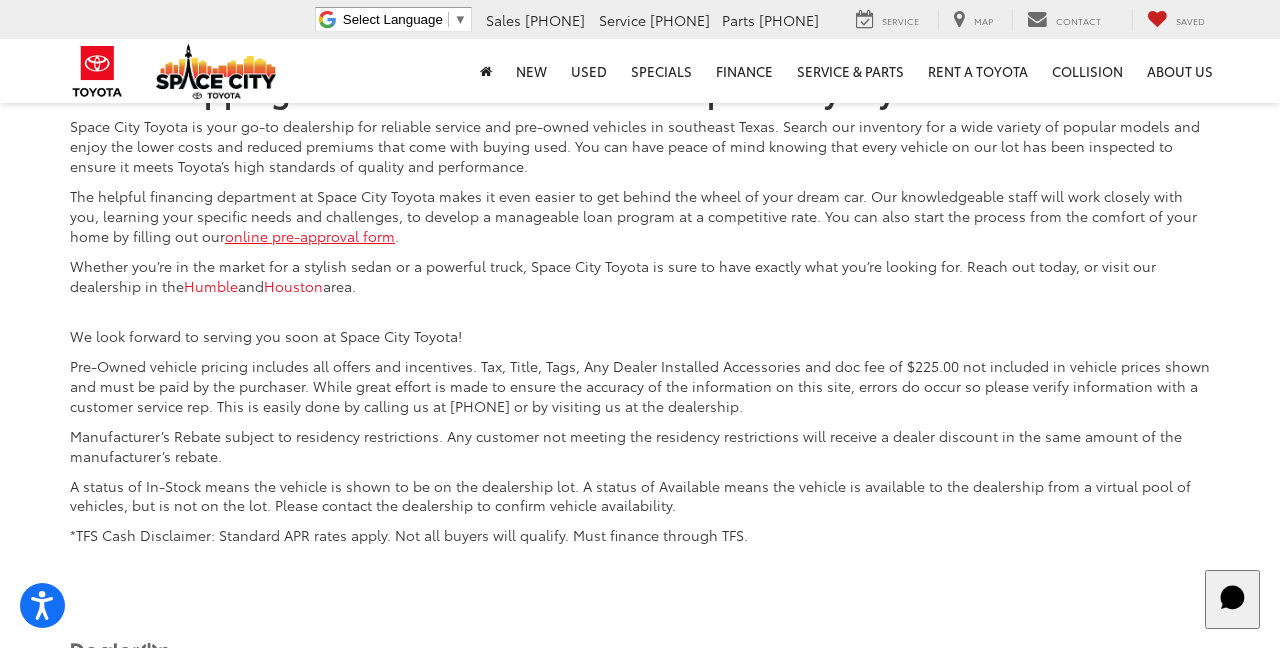 click on "1" at bounding box center (877, -96) 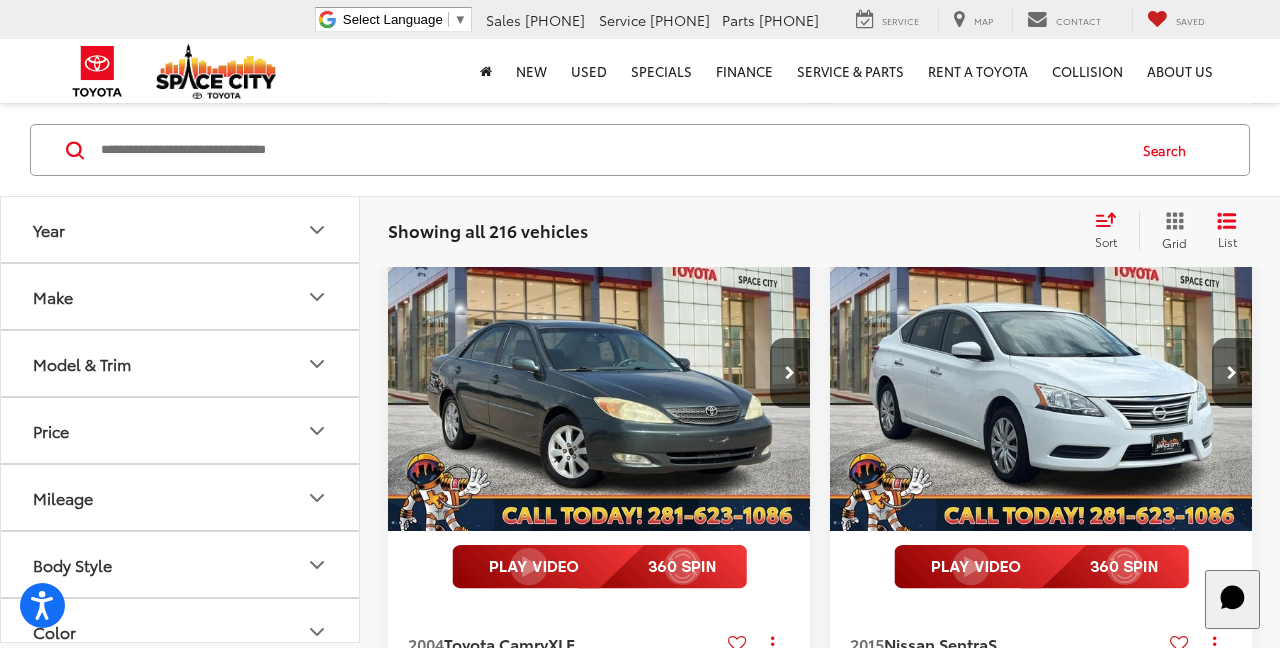 scroll, scrollTop: 2366, scrollLeft: 0, axis: vertical 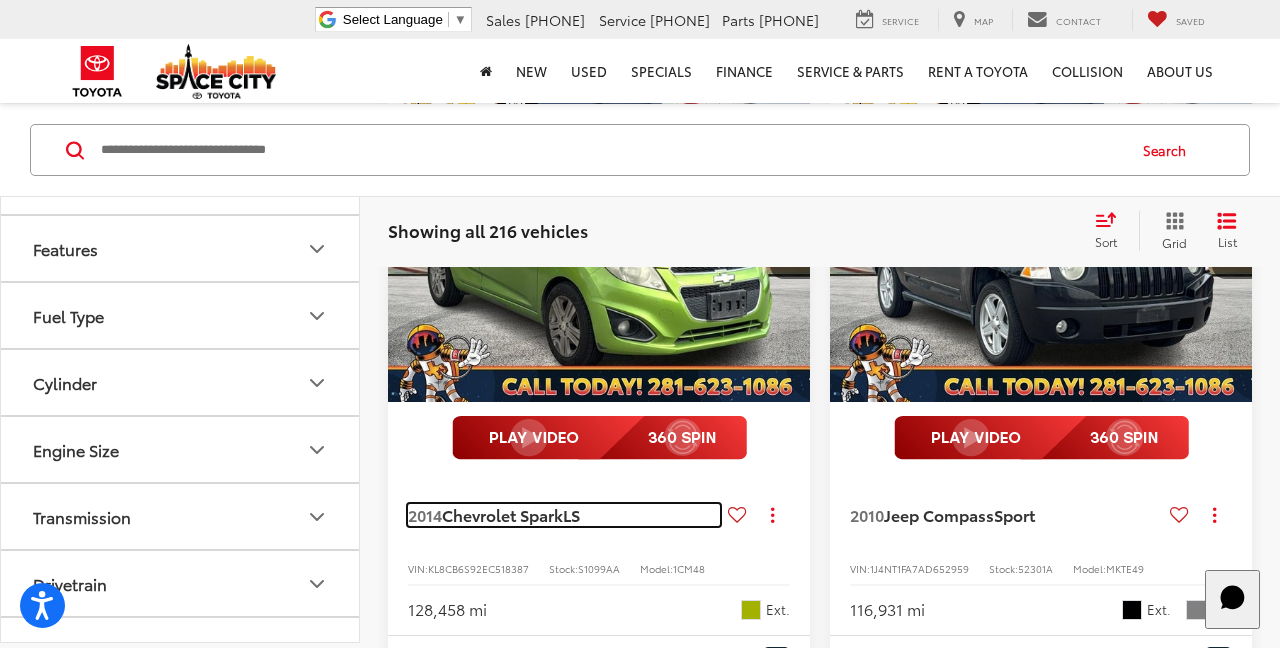 click on "Chevrolet Spark" at bounding box center (502, 514) 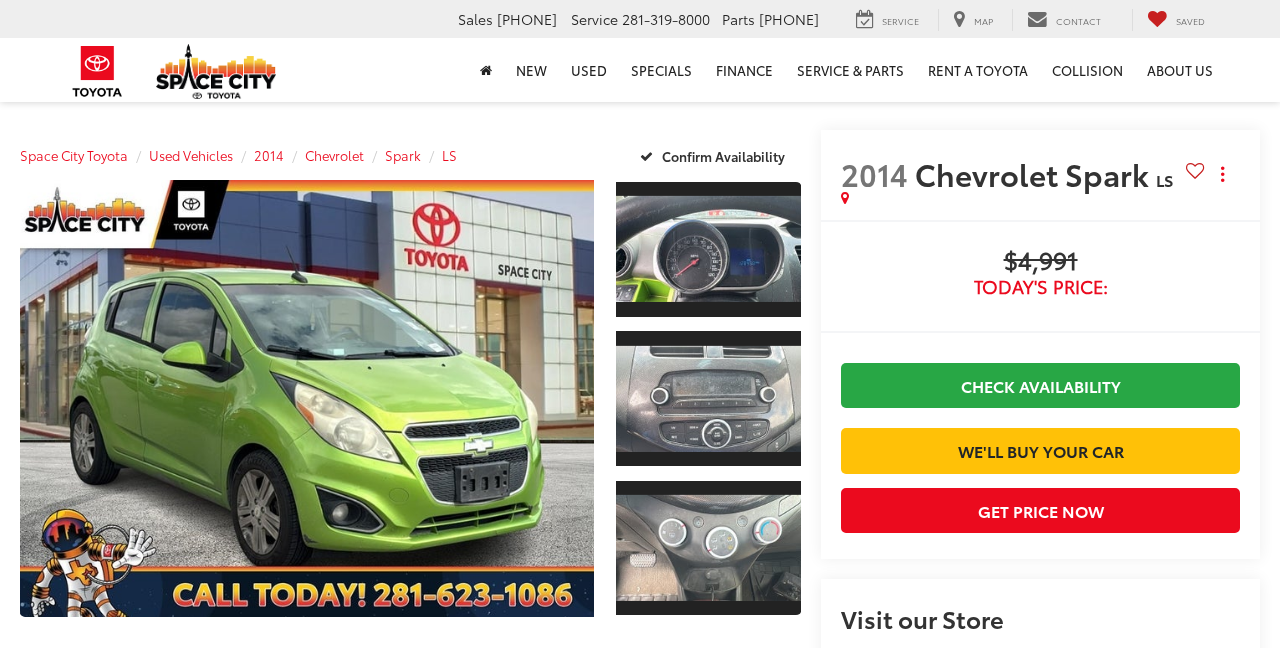 scroll, scrollTop: 0, scrollLeft: 0, axis: both 